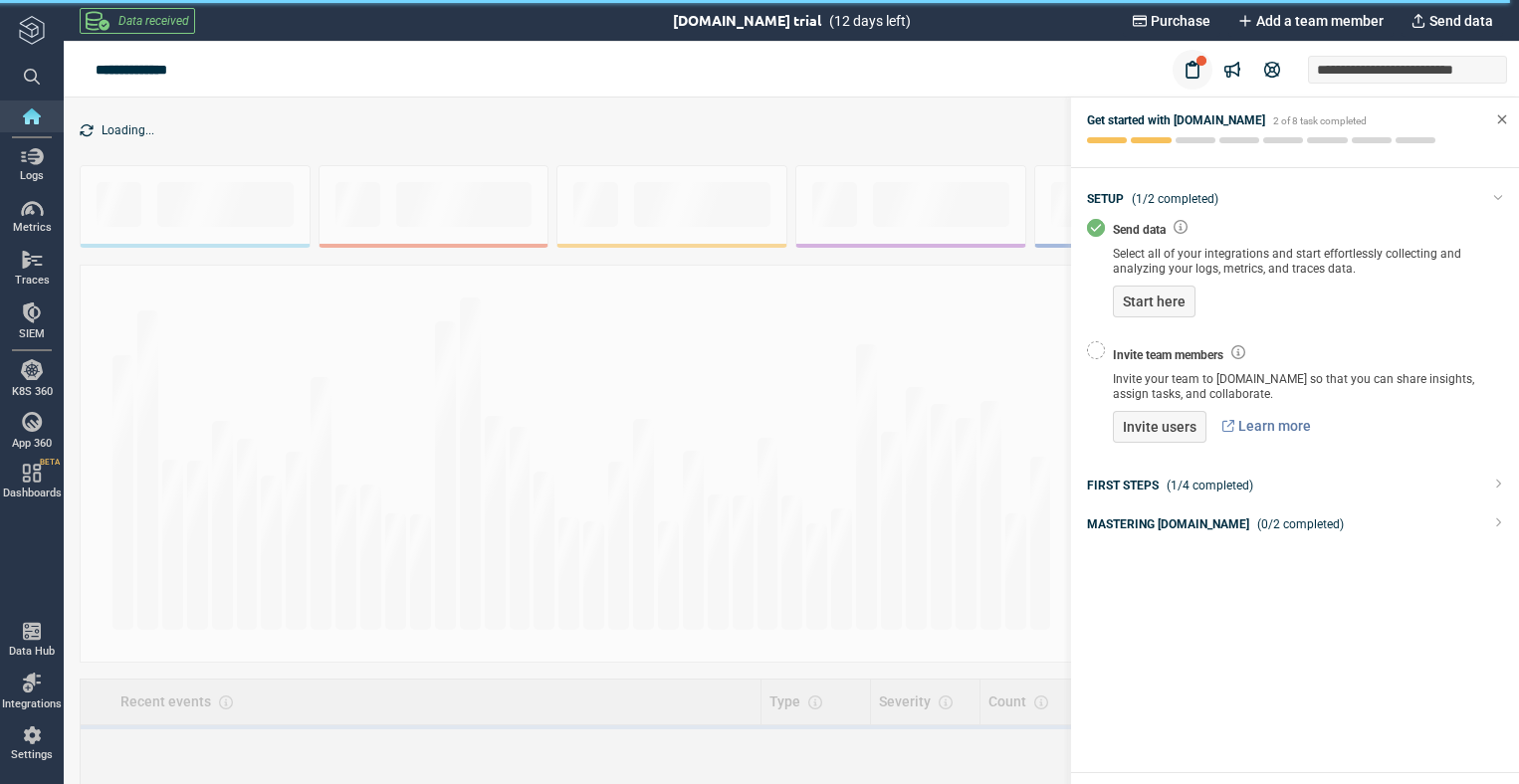 scroll, scrollTop: 0, scrollLeft: 0, axis: both 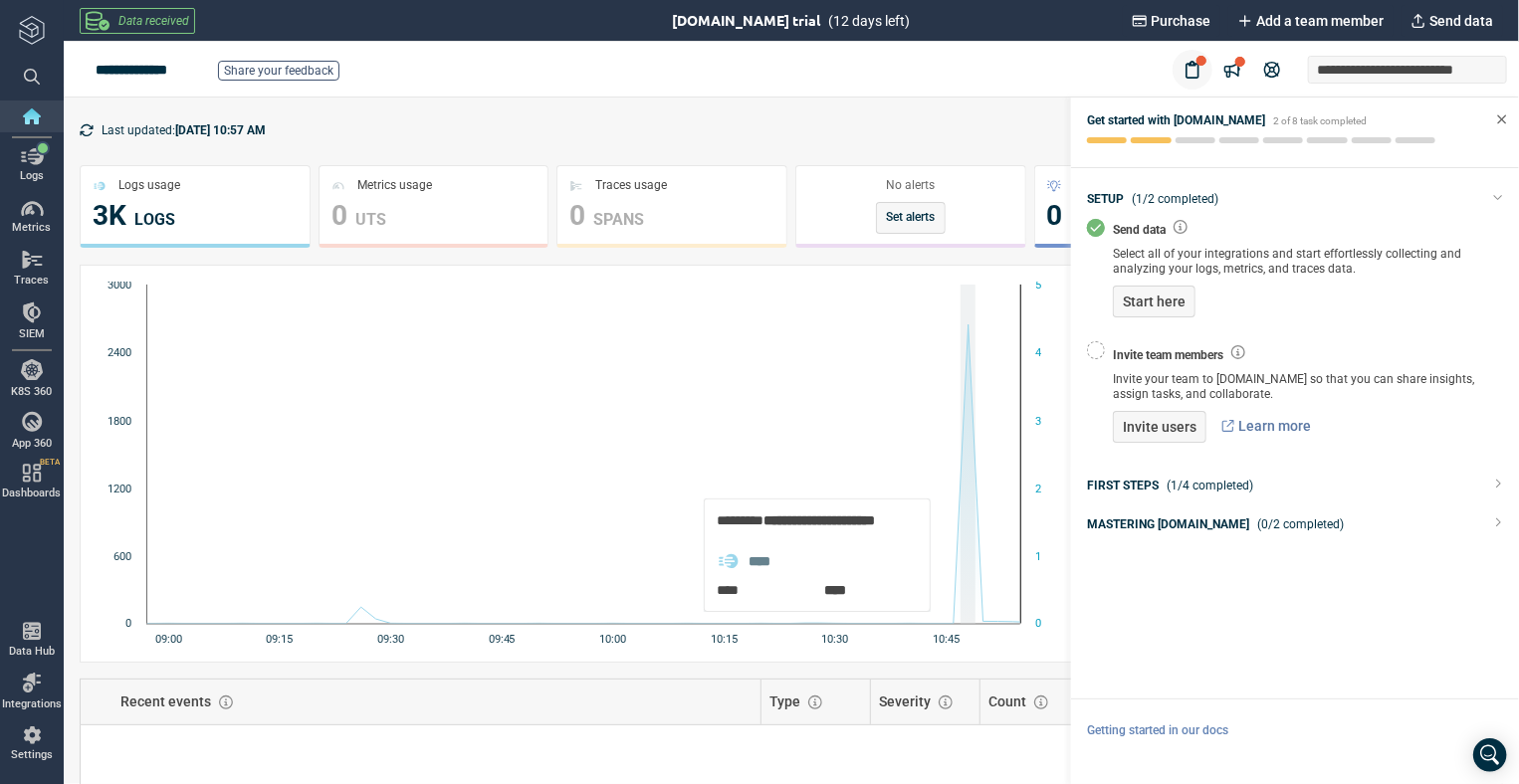 click 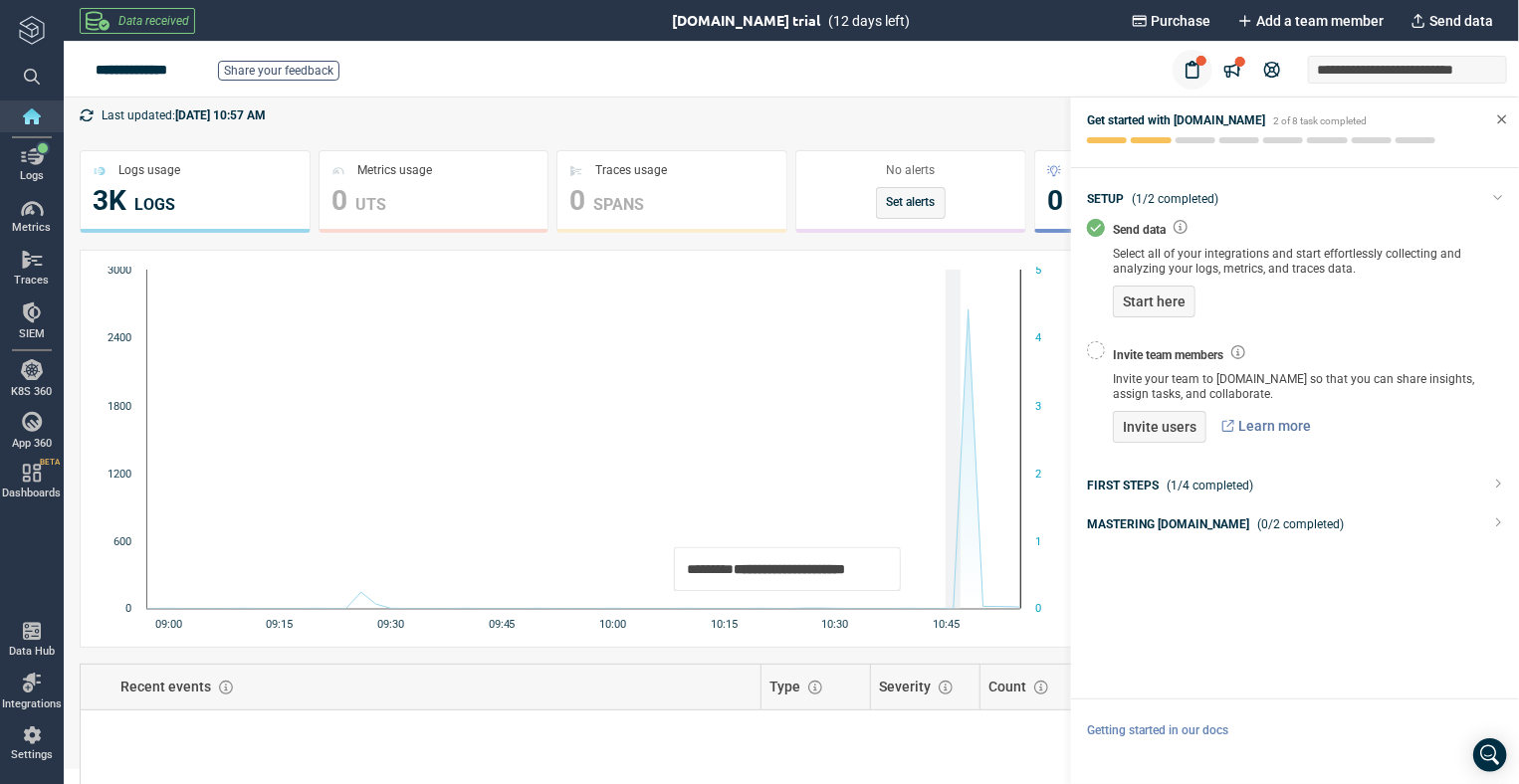 scroll, scrollTop: 0, scrollLeft: 0, axis: both 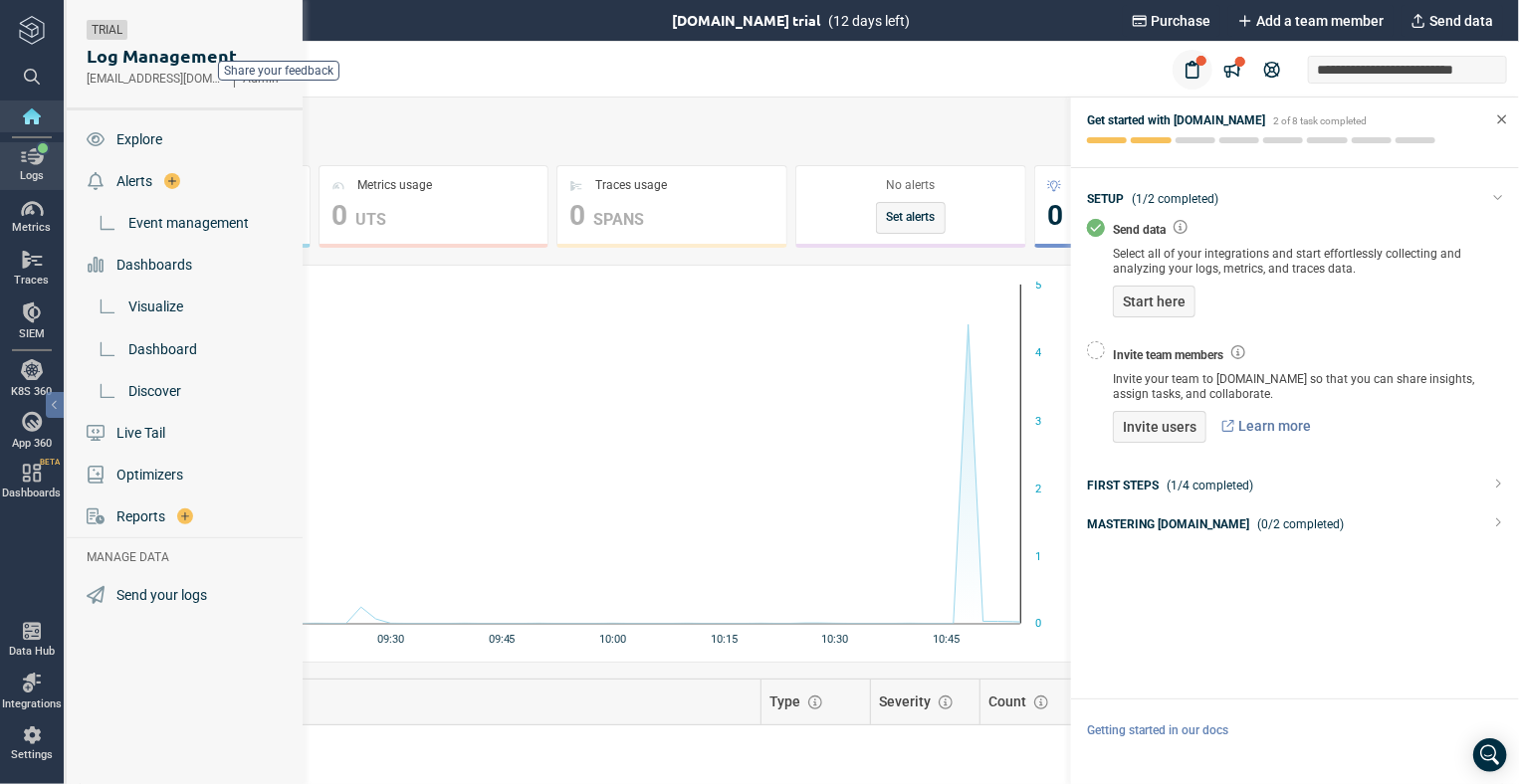 click at bounding box center [32, 156] 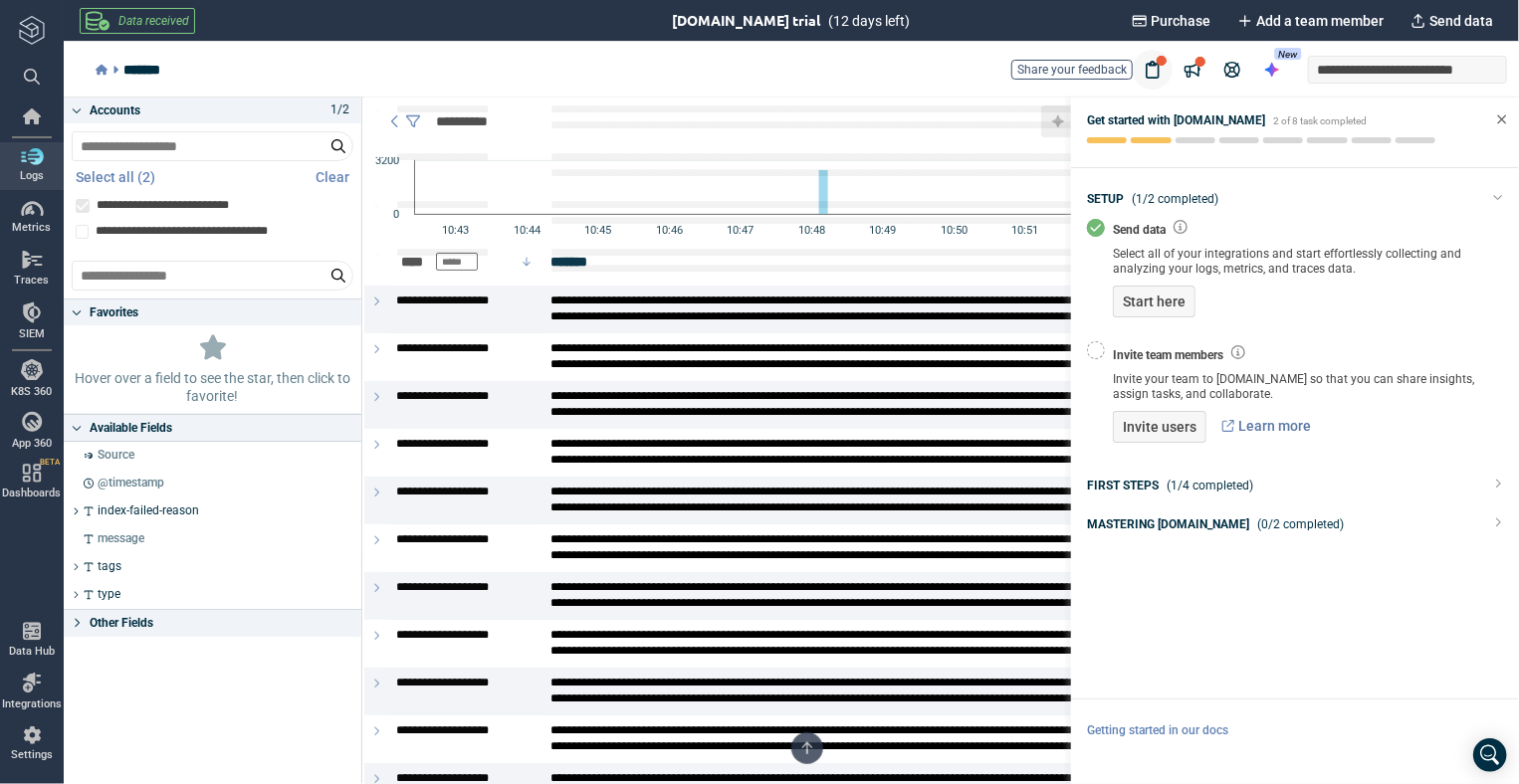 scroll, scrollTop: 0, scrollLeft: 0, axis: both 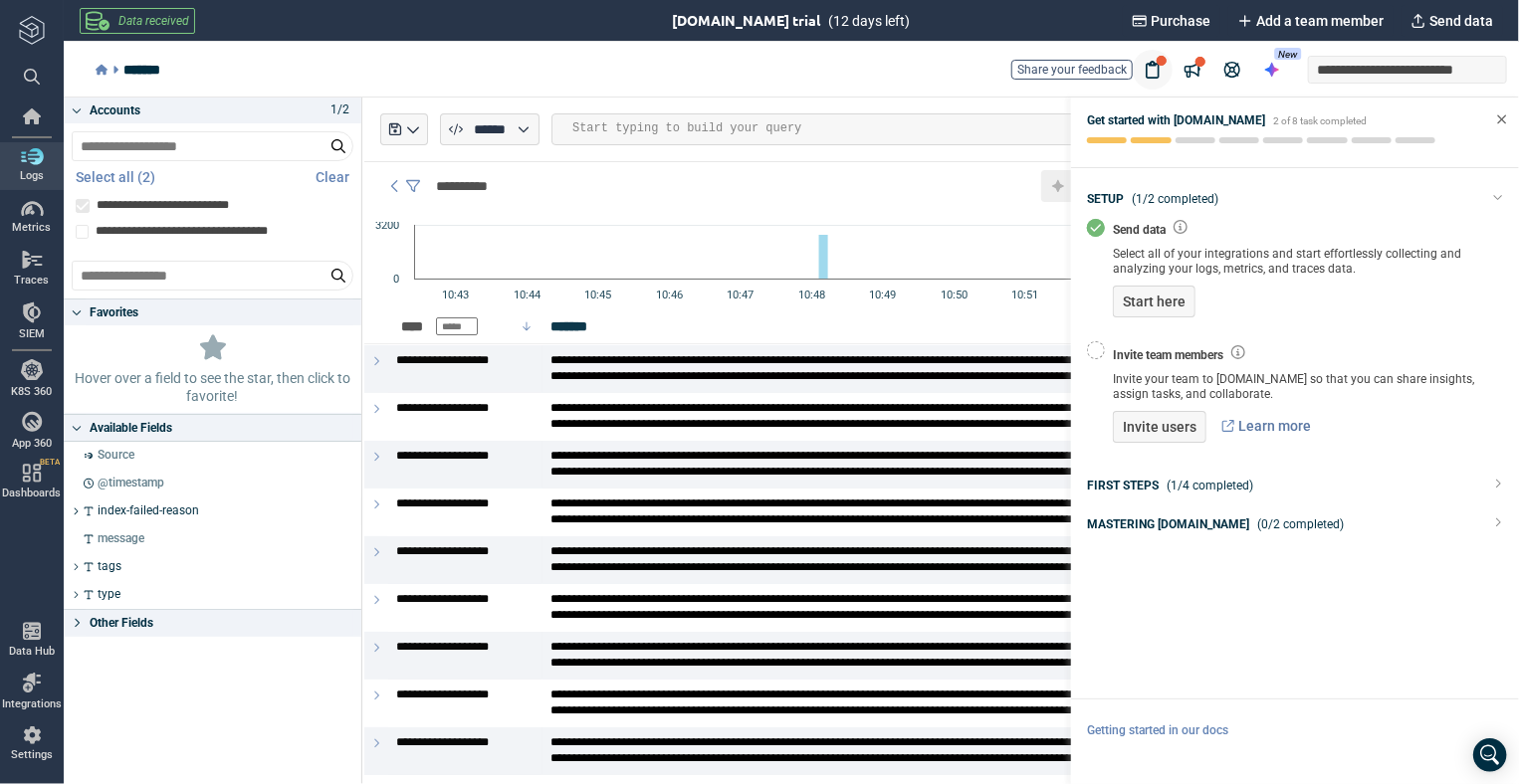 click on "Created with Highcharts 12.0.1 10:43 10:44 10:45 10:46 10:47 10:48 10:49 10:50 10:51 10:52 10:53 10:54 10:55 10:56 10:57 0 3200" at bounding box center [934, 260] 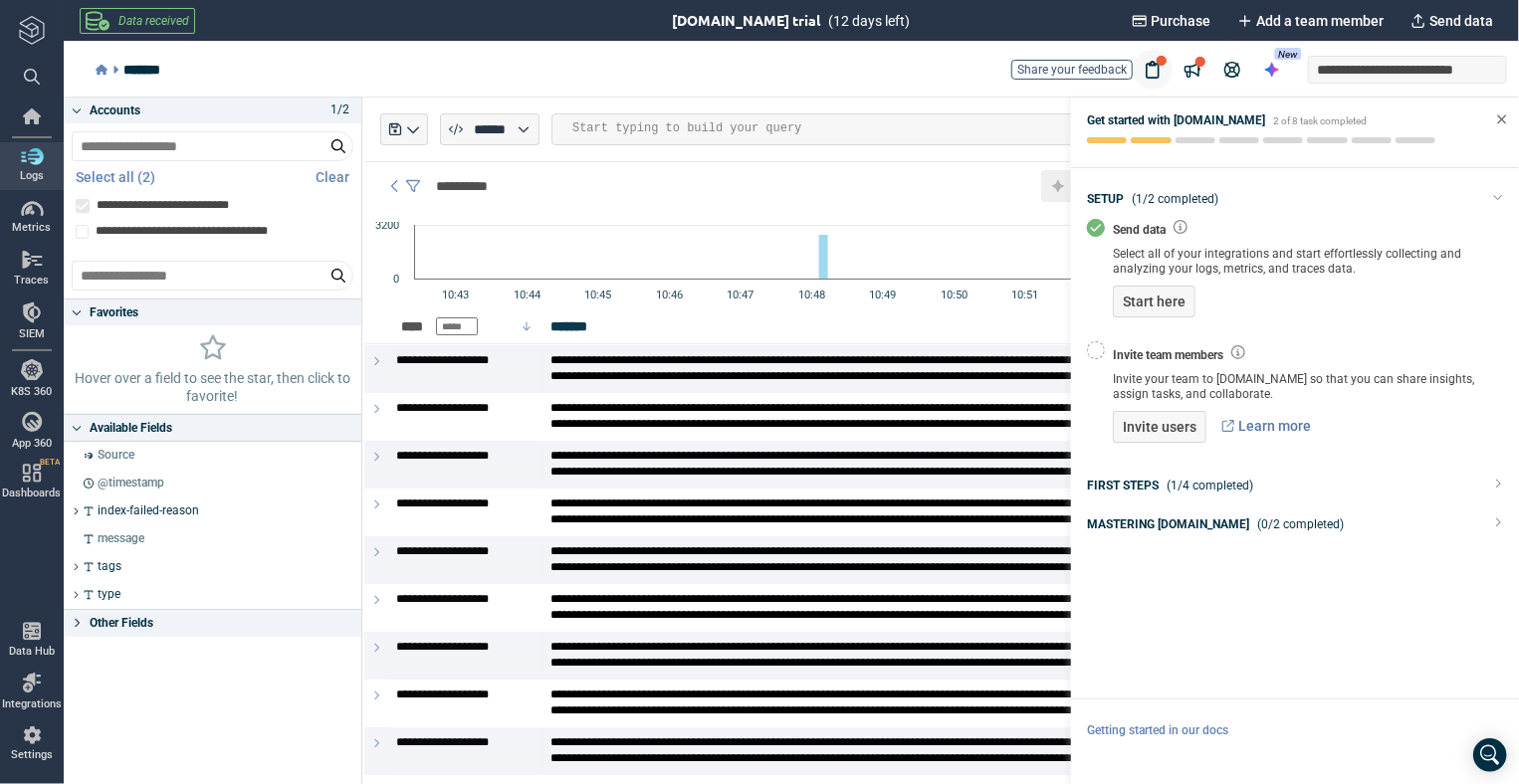 click on "**********" at bounding box center [801, 70] 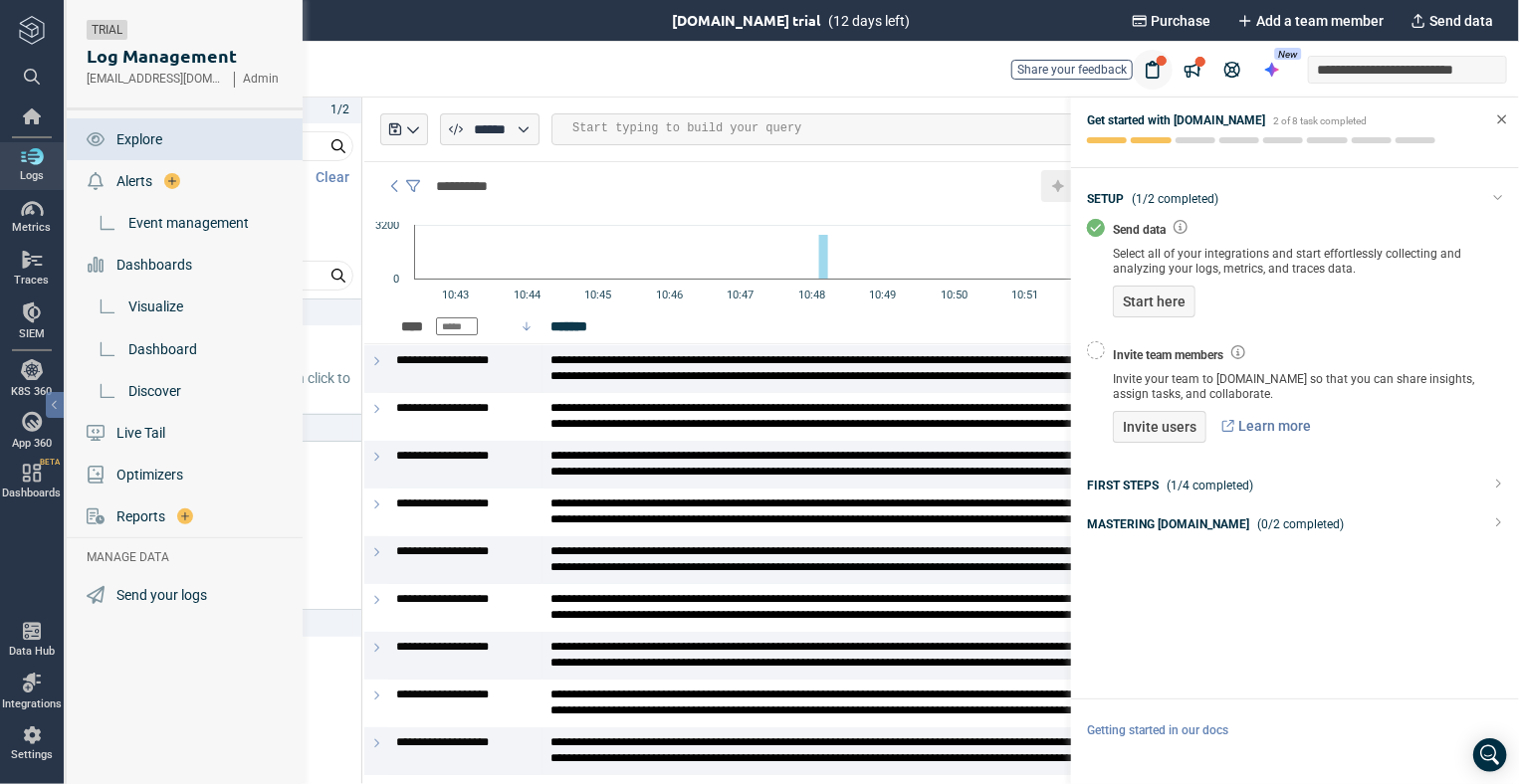 click at bounding box center [32, 156] 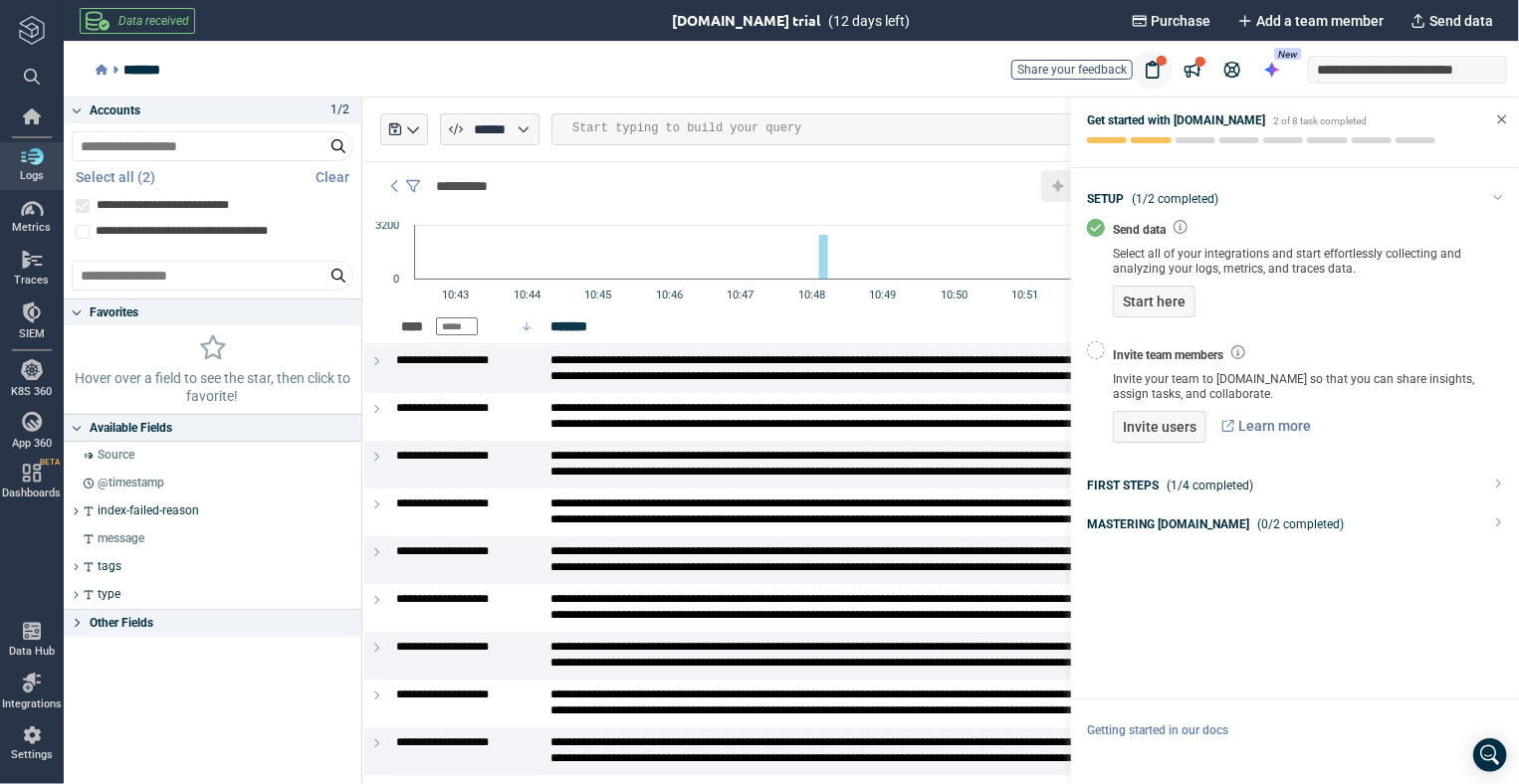 click on "Created with Highcharts 12.0.1 10:43 10:44 10:45 10:46 10:47 10:48 10:49 10:50 10:51 10:52 10:53 10:54 10:55 10:56 10:57 0 3200" at bounding box center (934, 260) 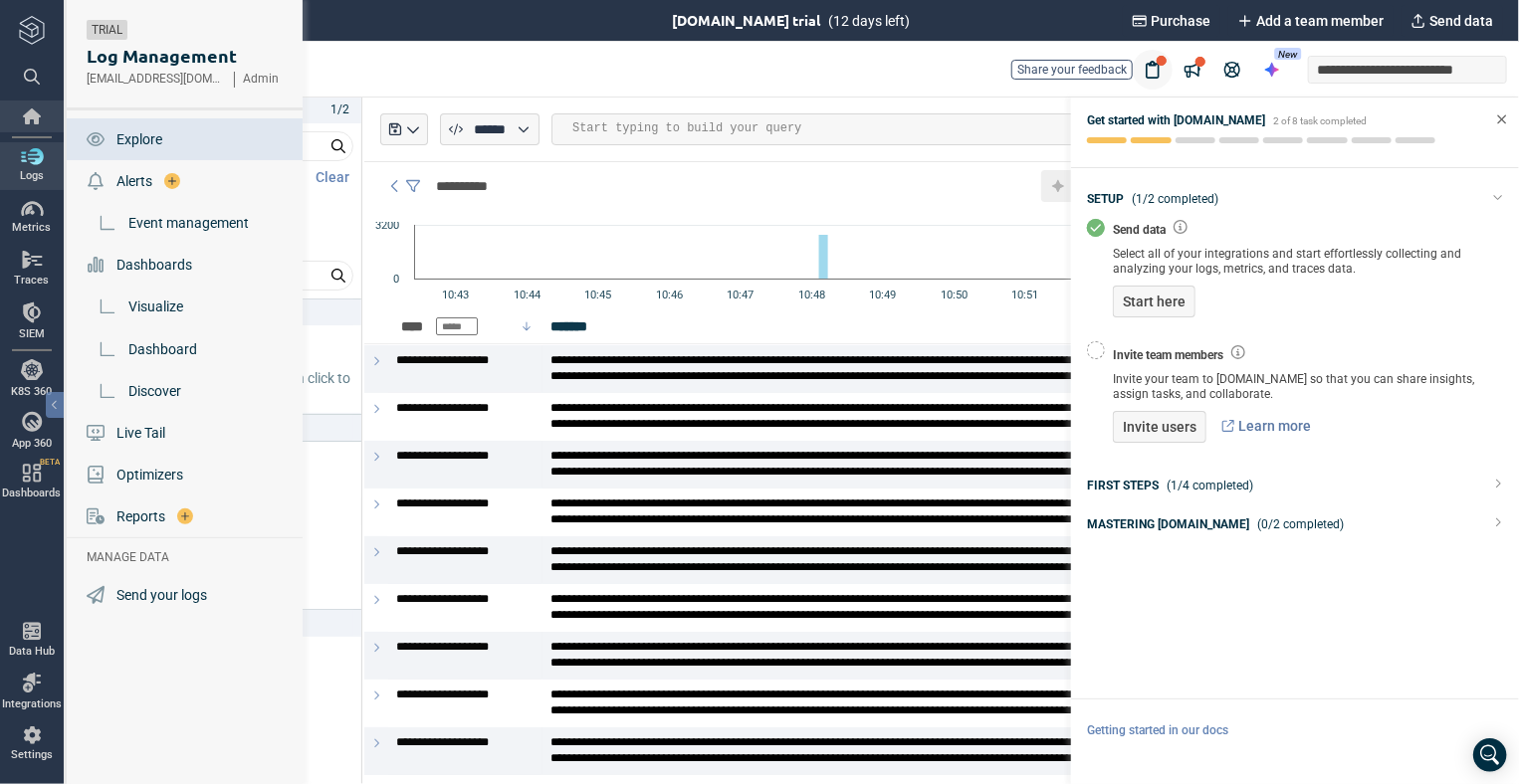 click at bounding box center (32, 116) 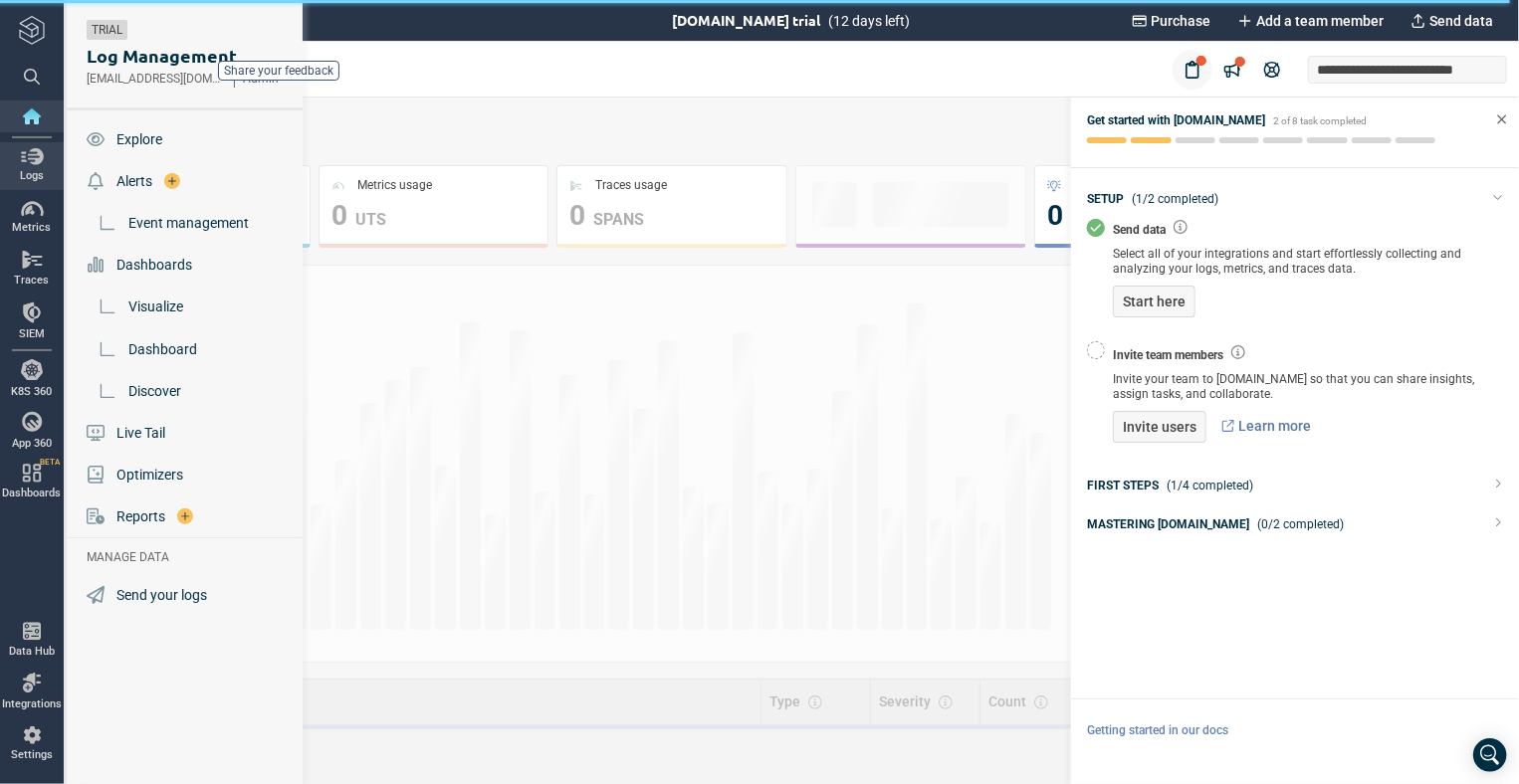 type on "*" 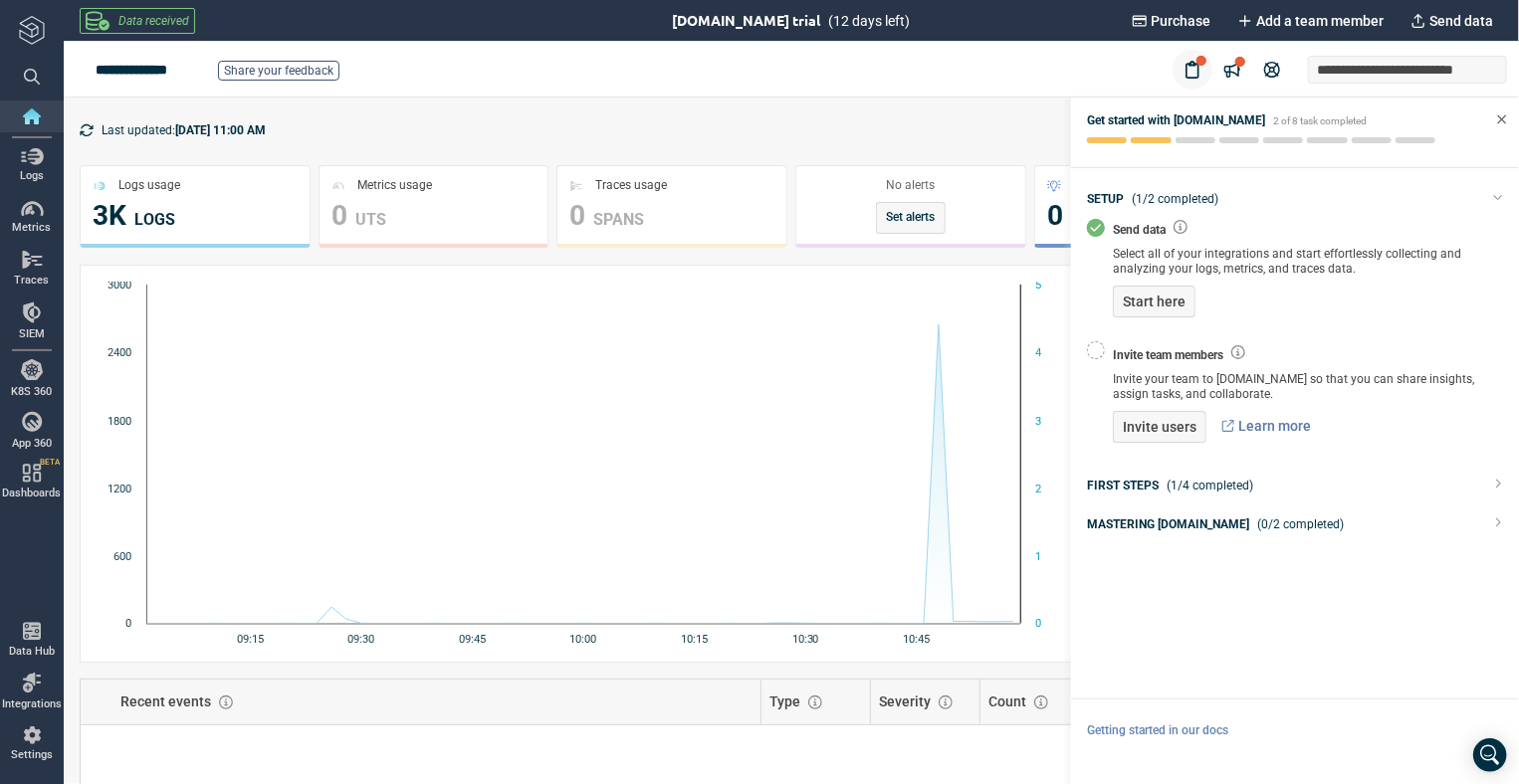 click 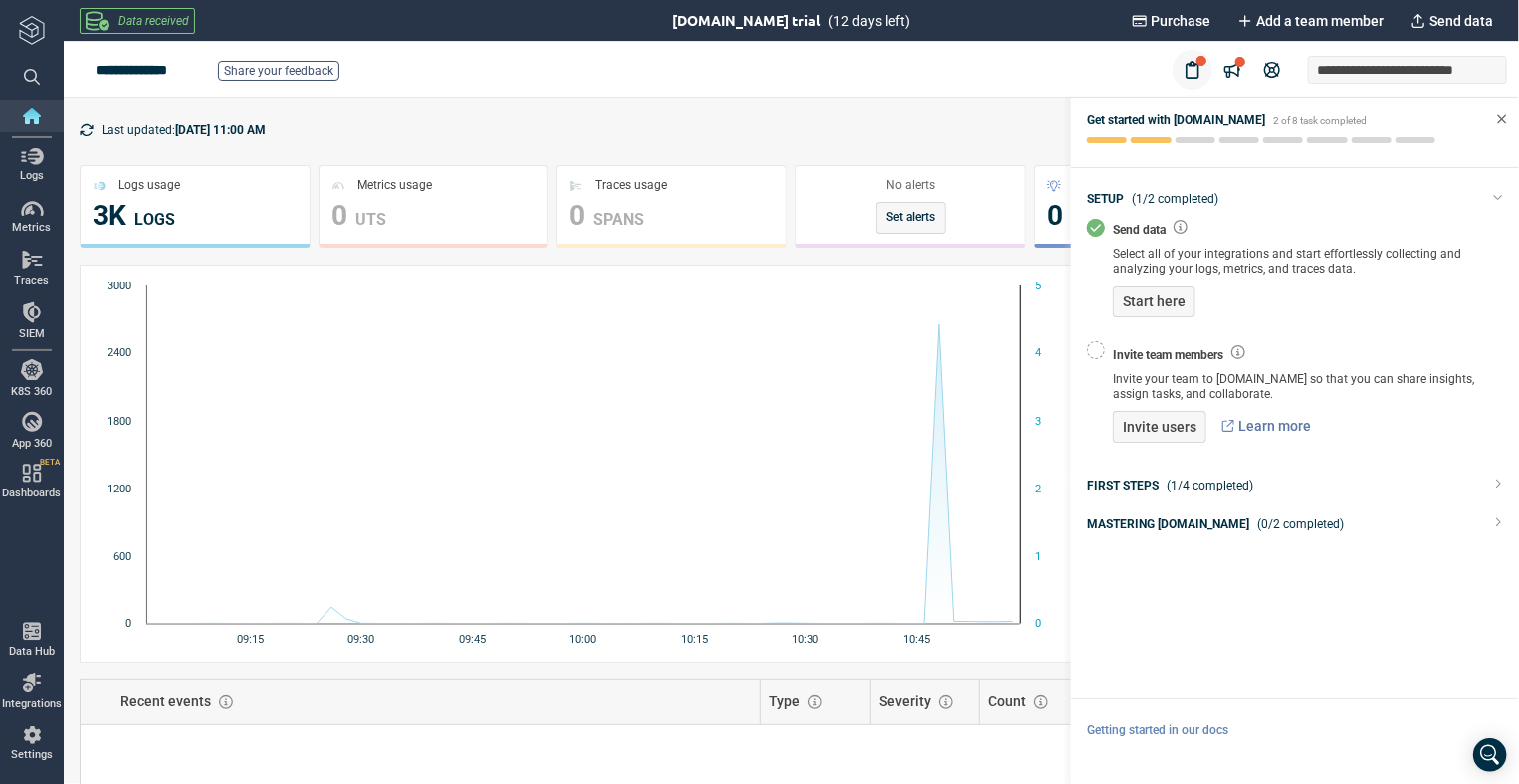 click on "(1/4 completed)" at bounding box center (1209, 487) 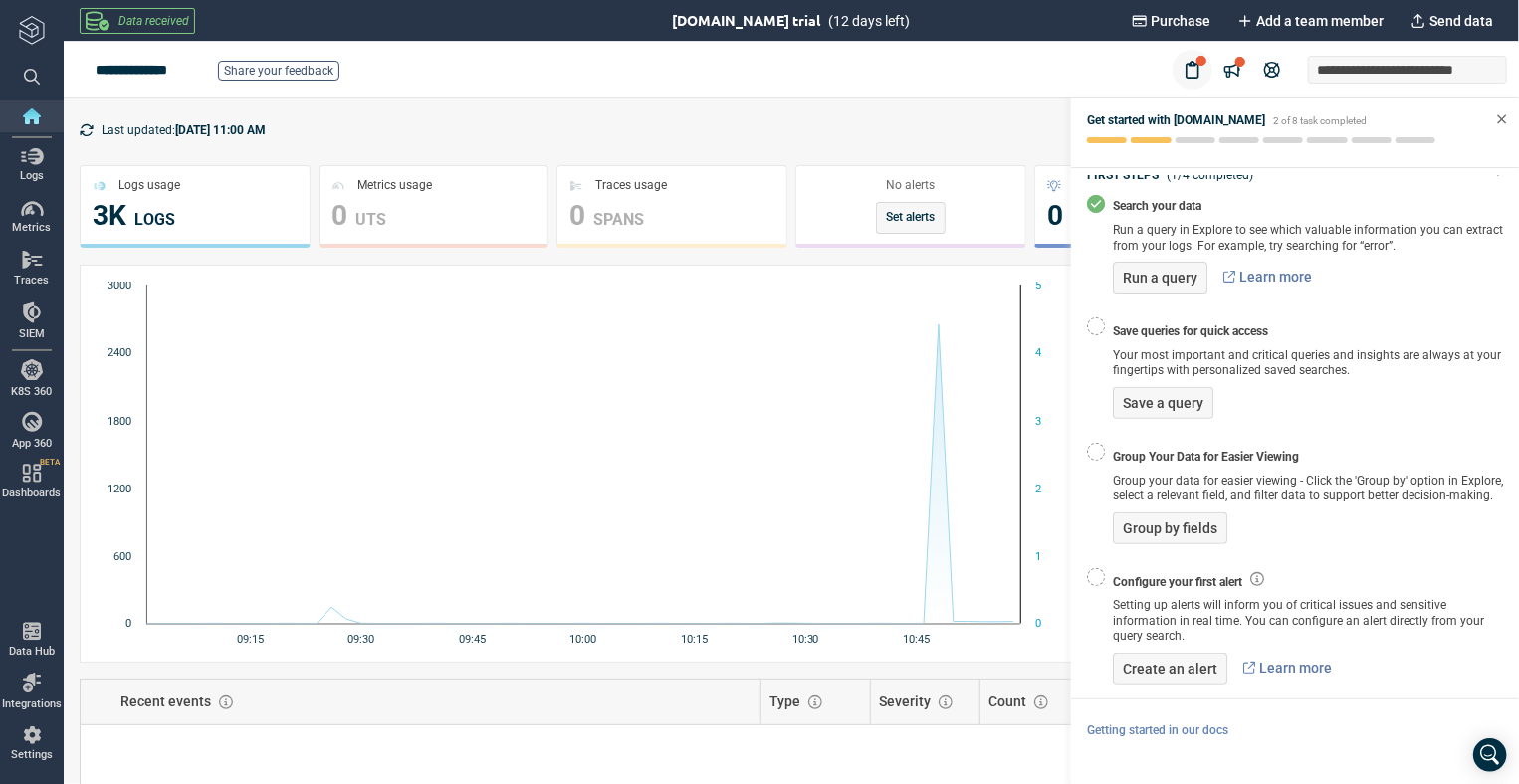 scroll, scrollTop: 370, scrollLeft: 0, axis: vertical 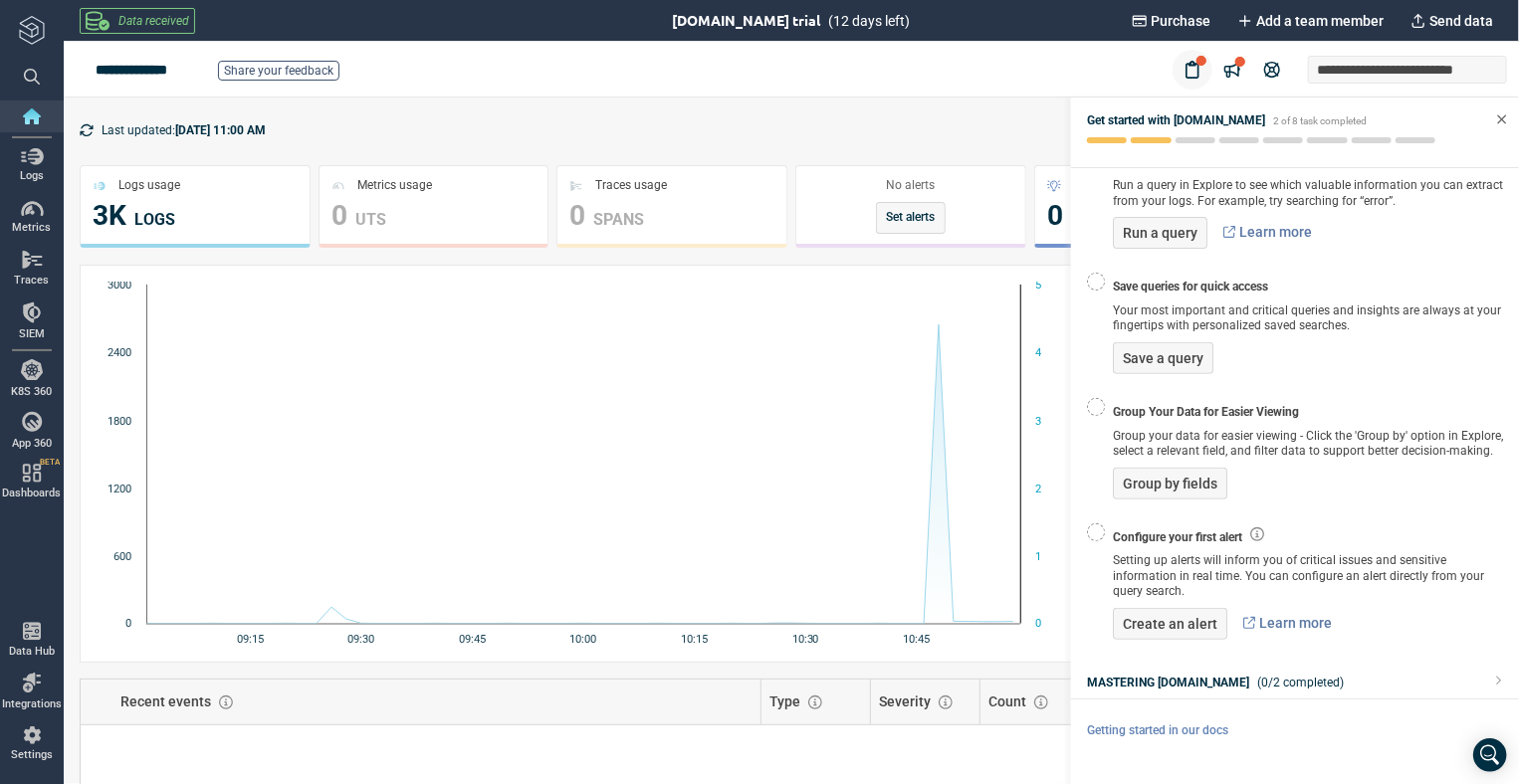 click on "Save queries for quick access" at bounding box center (1191, 288) 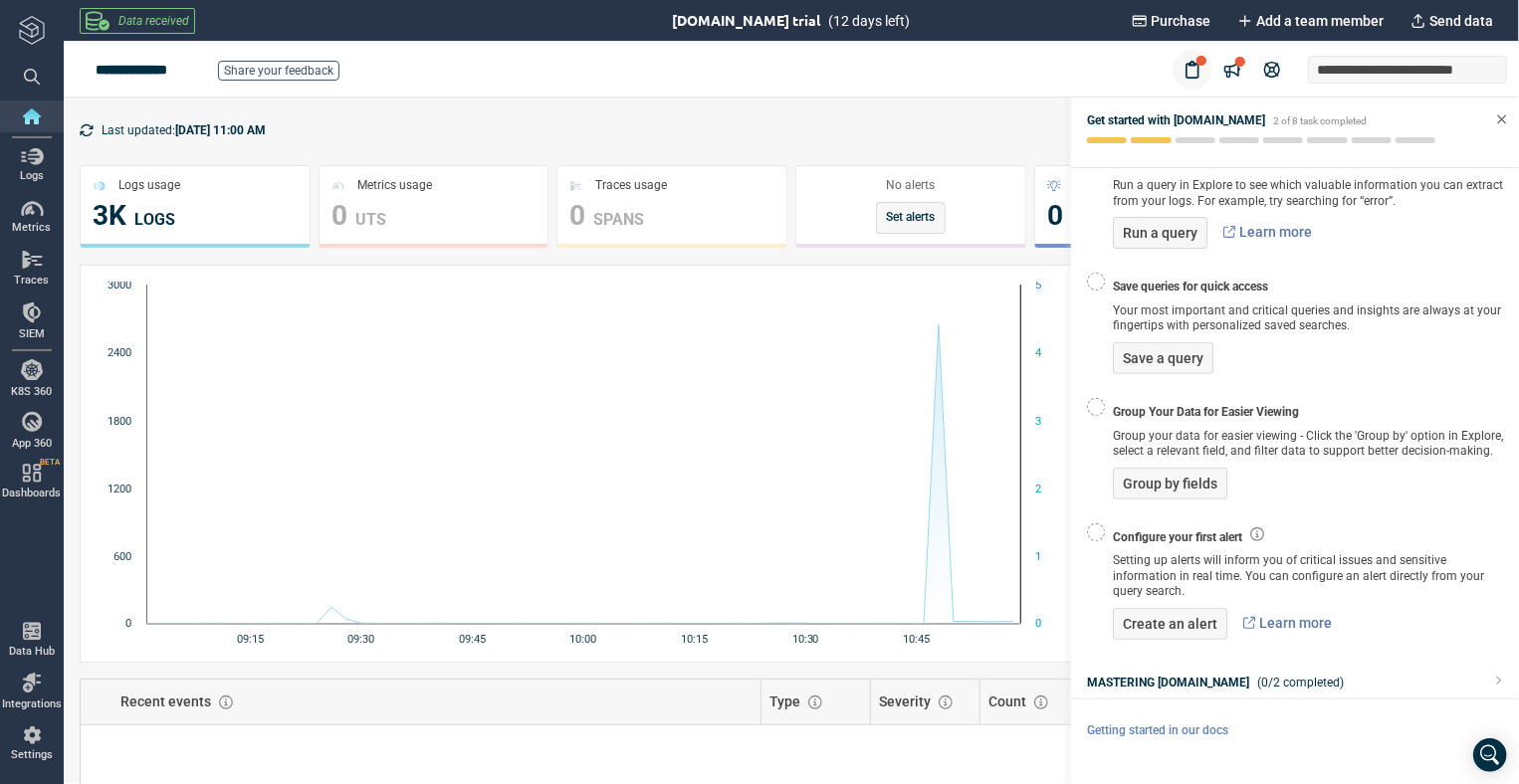 click on "MASTERING [DOMAIN_NAME]" at bounding box center (1168, 684) 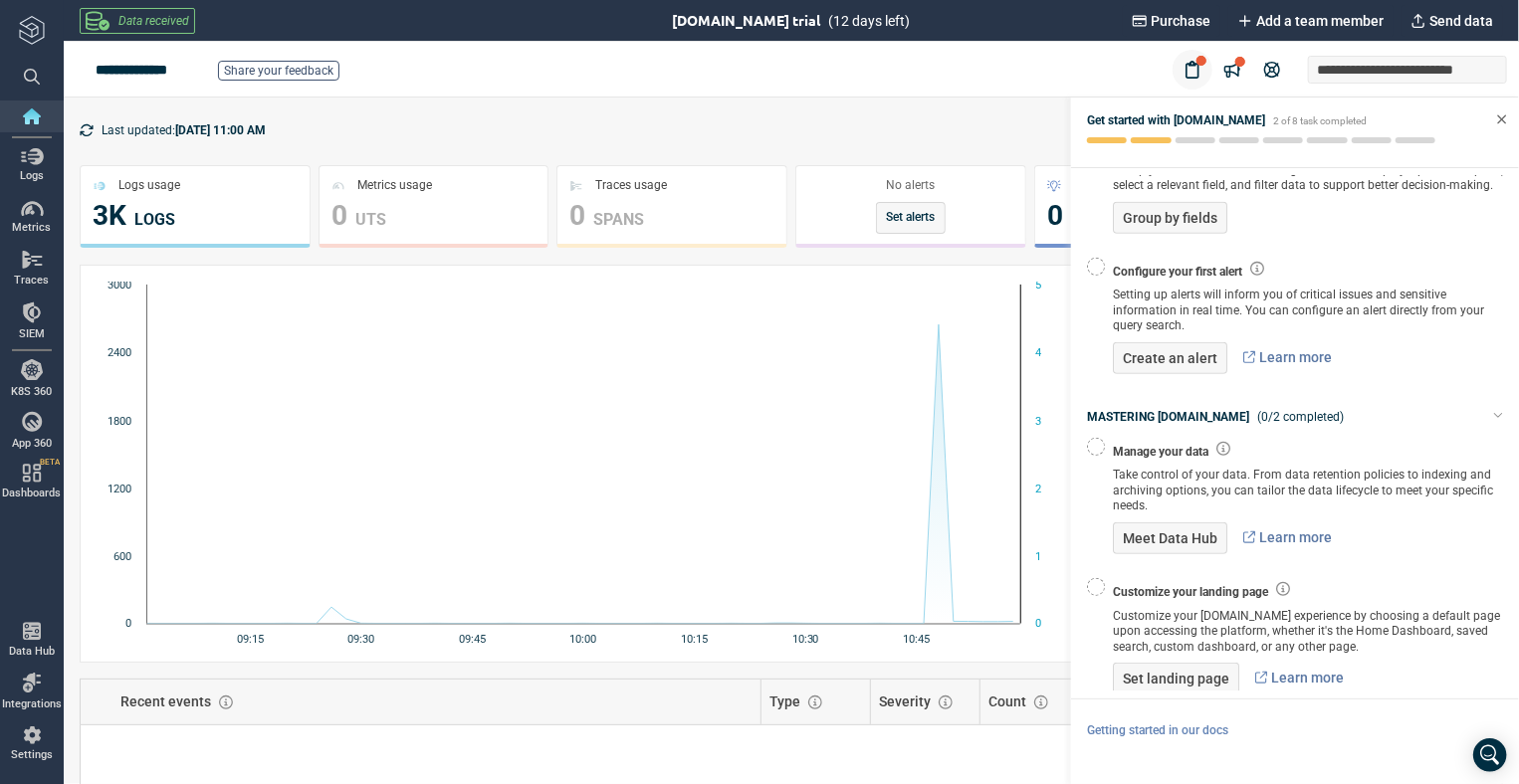 scroll, scrollTop: 651, scrollLeft: 0, axis: vertical 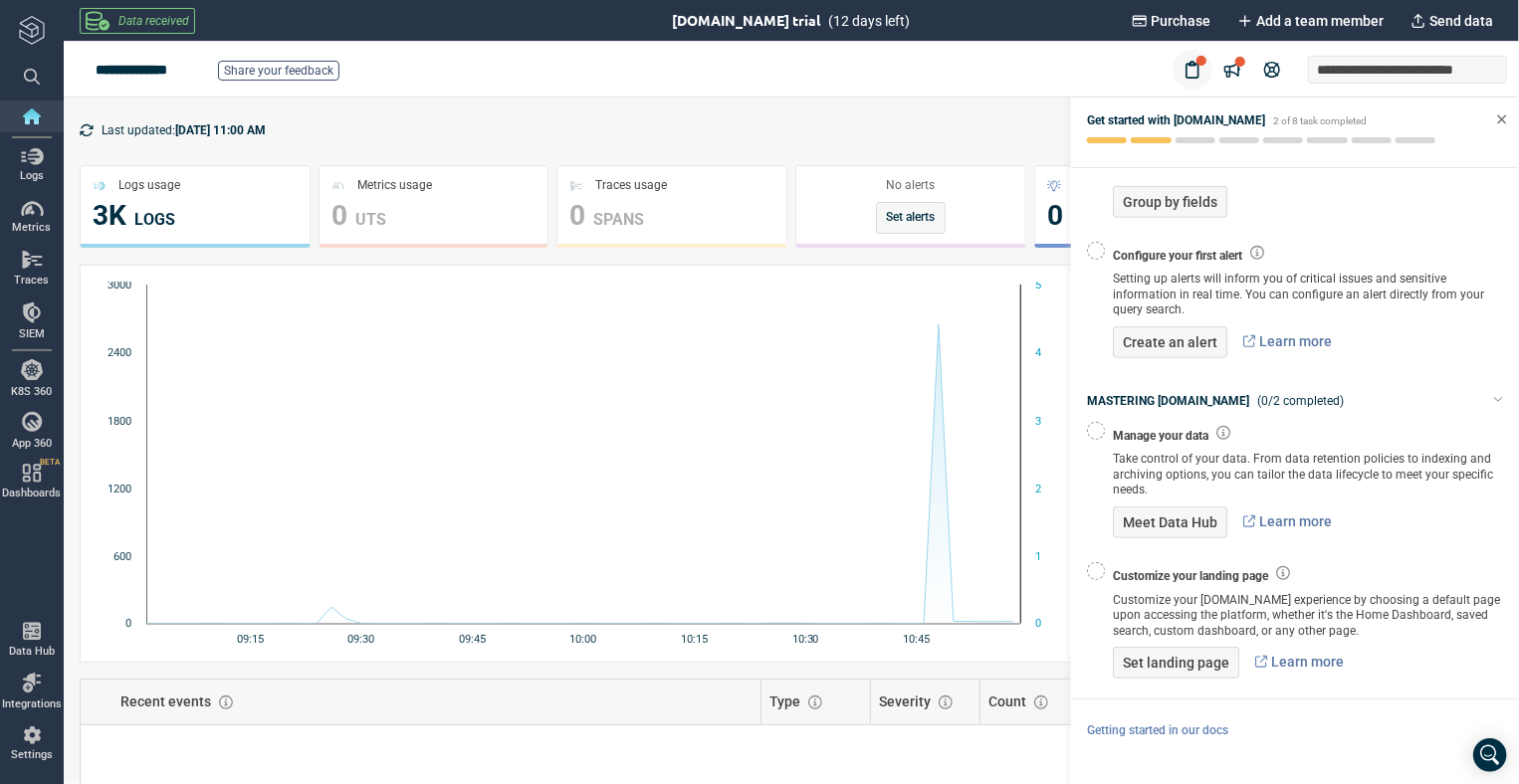 click at bounding box center (1096, 431) 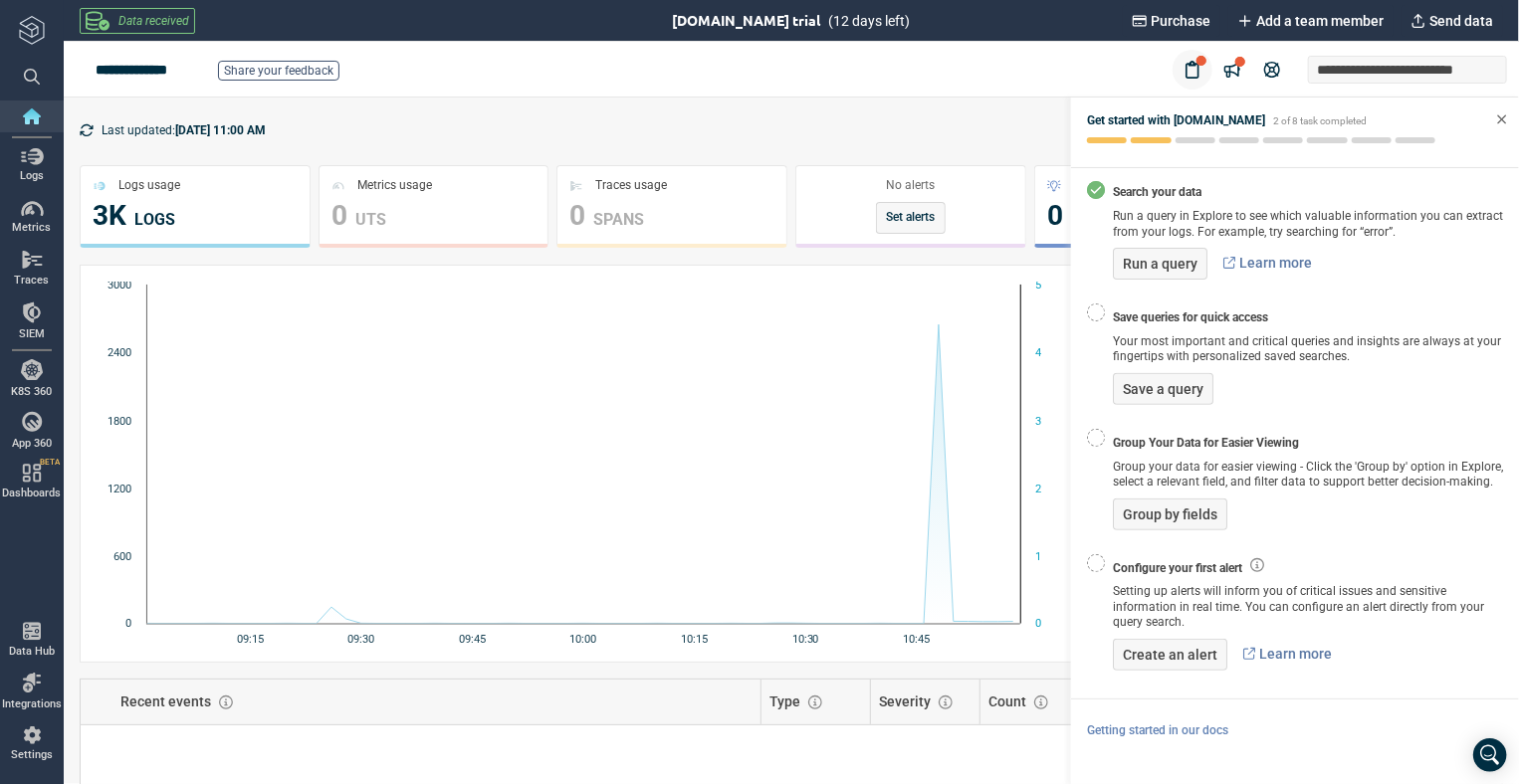 scroll, scrollTop: 0, scrollLeft: 0, axis: both 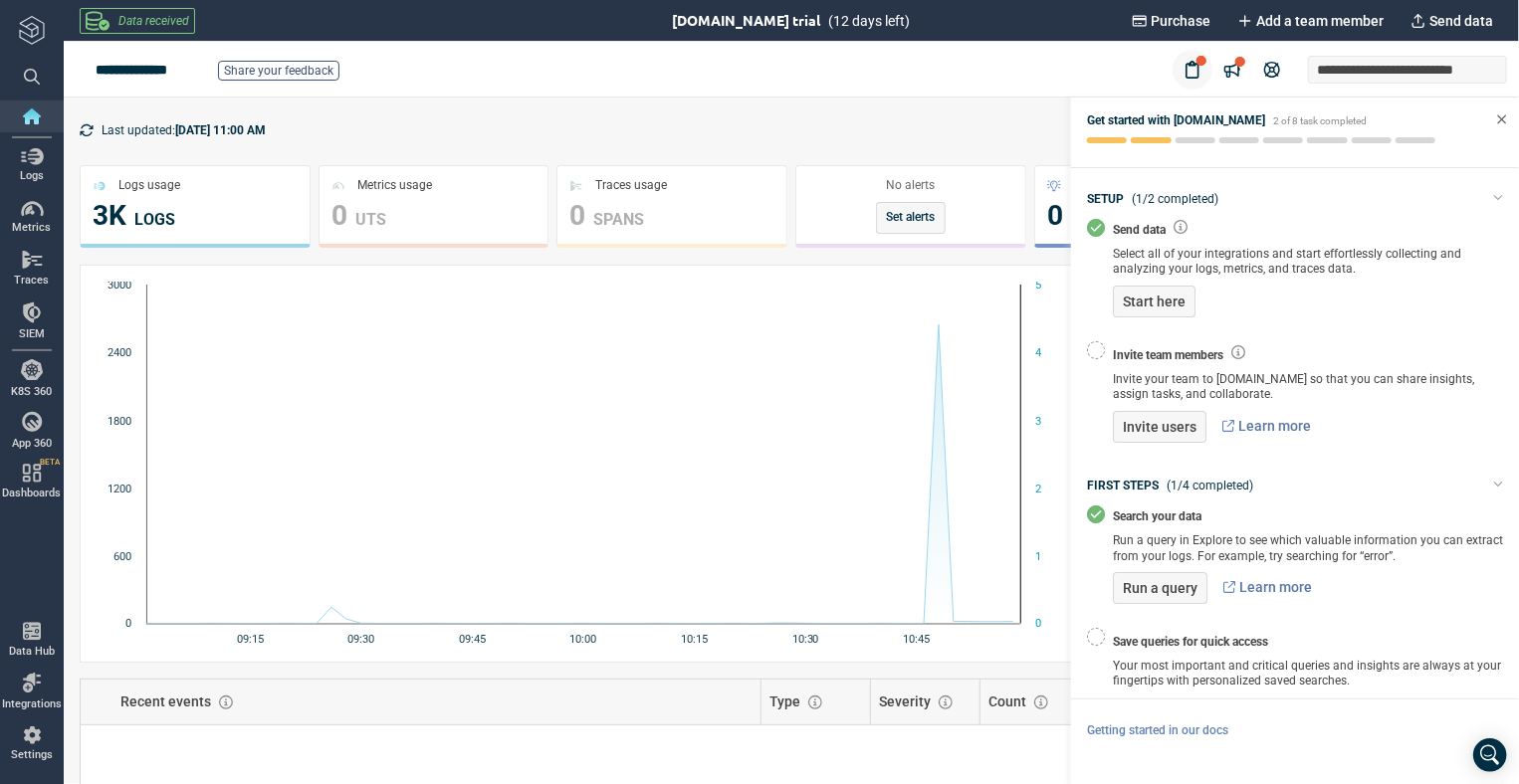 click on "Get started with [DOMAIN_NAME] 2 of 8 task completed" at bounding box center [1295, 128] 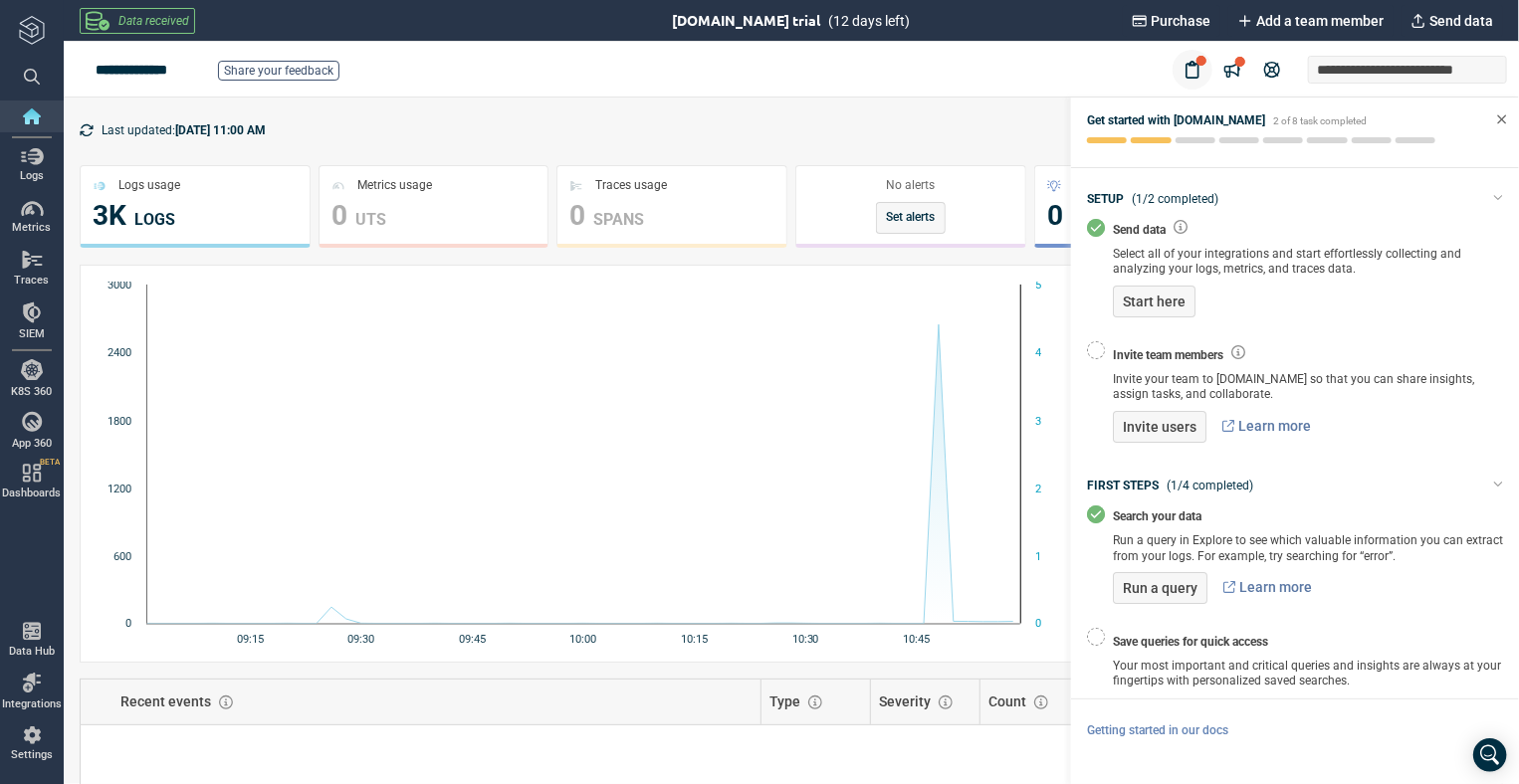 click 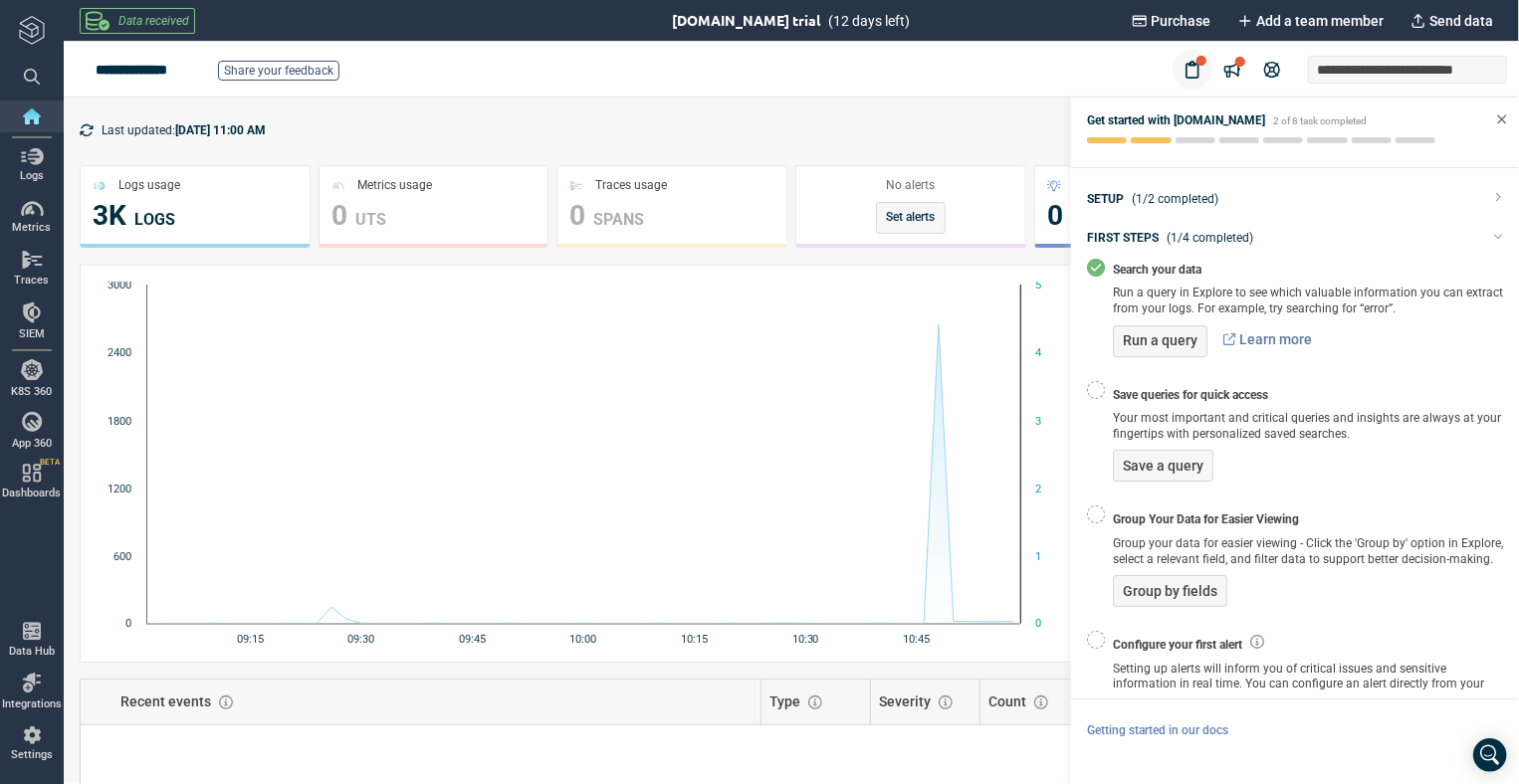 click 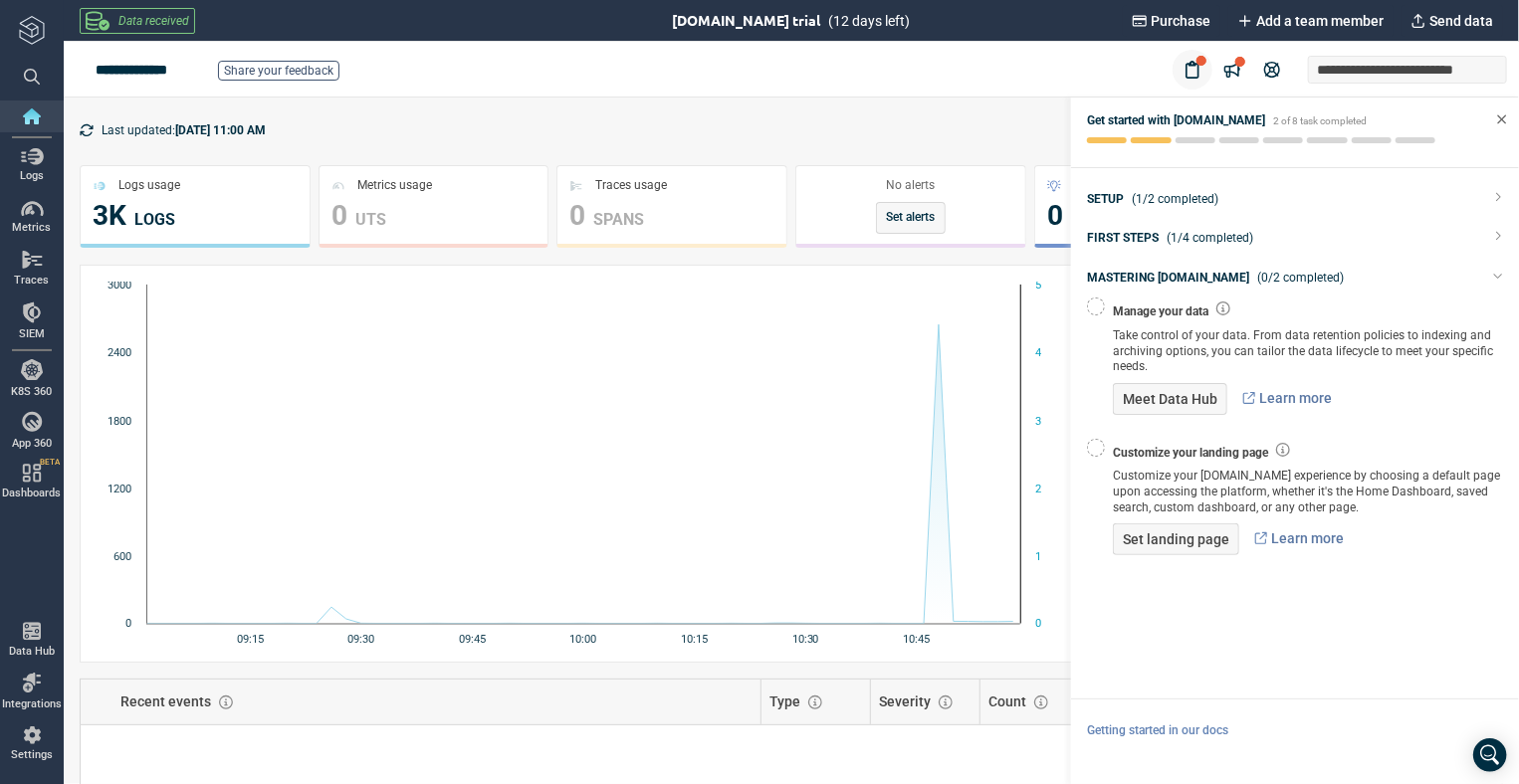 click on "Last updated:  [DATE] 11:00 AM 2 hrs Logs usage 3K LOGS Metrics usage 0 UTS Traces usage 0 SPANS No alerts Set alerts Insights 0 Exceptions 0 Created with Highcharts 12.0.1 09:15 09:30 09:45 10:00 10:15 10:30 10:45 0 3000 600 1200 1800 2400 0 1 2 3 4 5 Dashboards View all Suggestions Infrastructure Monitoring Home Dashboard Fourco IT Services [GEOGRAPHIC_DATA] K8s 360 - Cluster Stats Fourco IT Services [GEOGRAPHIC_DATA] K8s 360 - DaemonSet Stats Fourco IT Services [GEOGRAPHIC_DATA] K8s 360 - Deployment Stats Fourco IT Services [GEOGRAPHIC_DATA] K8s 360 - Job & CronJob Stats Fourco IT Services [GEOGRAPHIC_DATA] K8s 360 - Node Stats Fourco IT Services [GEOGRAPHIC_DATA] K8s 360 - Pod Stats Fourco IT Services [GEOGRAPHIC_DATA] K8s 360 - ReplicaSet Stats Fourco IT Services [GEOGRAPHIC_DATA] K8s 360 - StatefulSet Stats Fourco IT Services [GEOGRAPHIC_DATA] Open Telemetry Collector - Agent Summary Fourco IT Services [GEOGRAPHIC_DATA] Recent events Type Severity Count Last Triggered No recent events to display" at bounding box center (791, 582) 